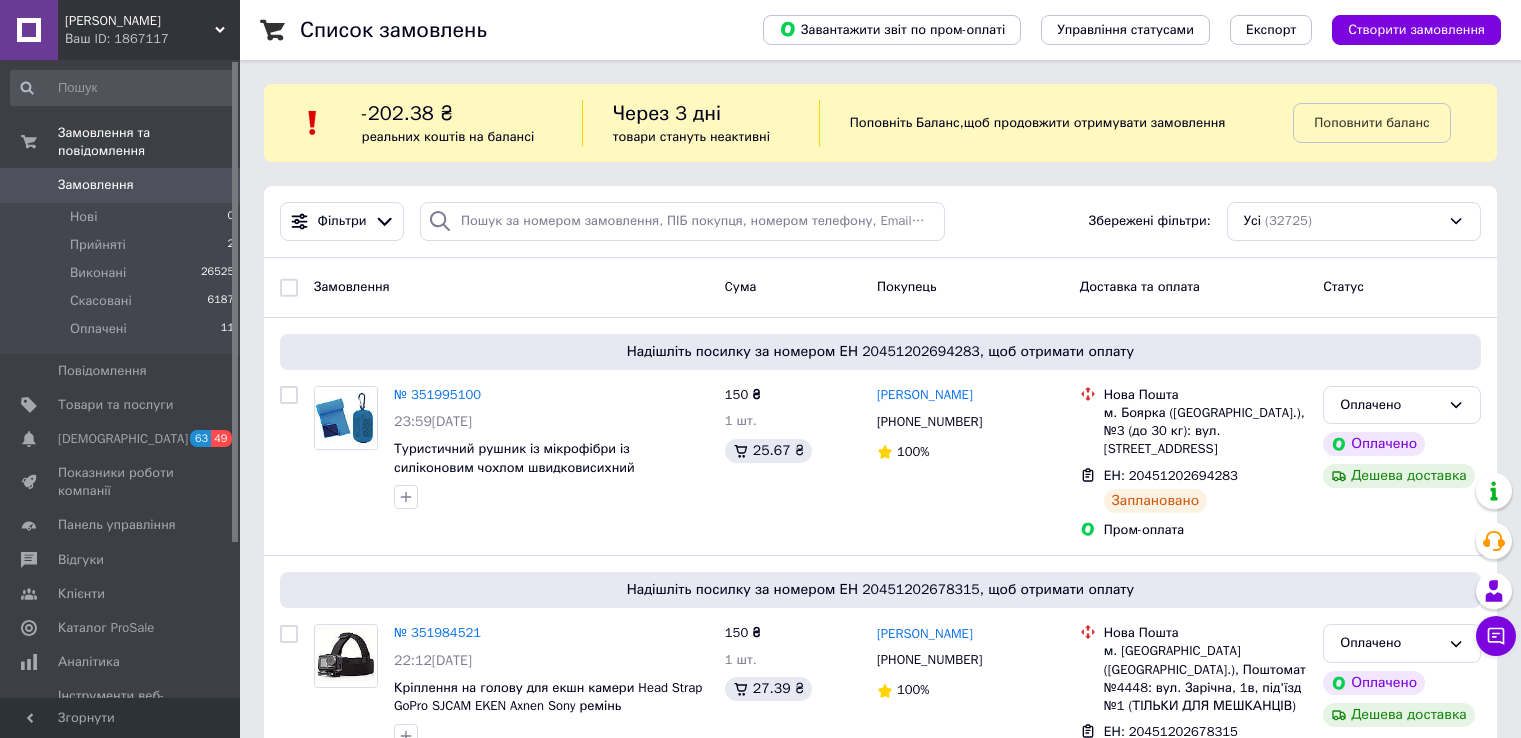 scroll, scrollTop: 0, scrollLeft: 0, axis: both 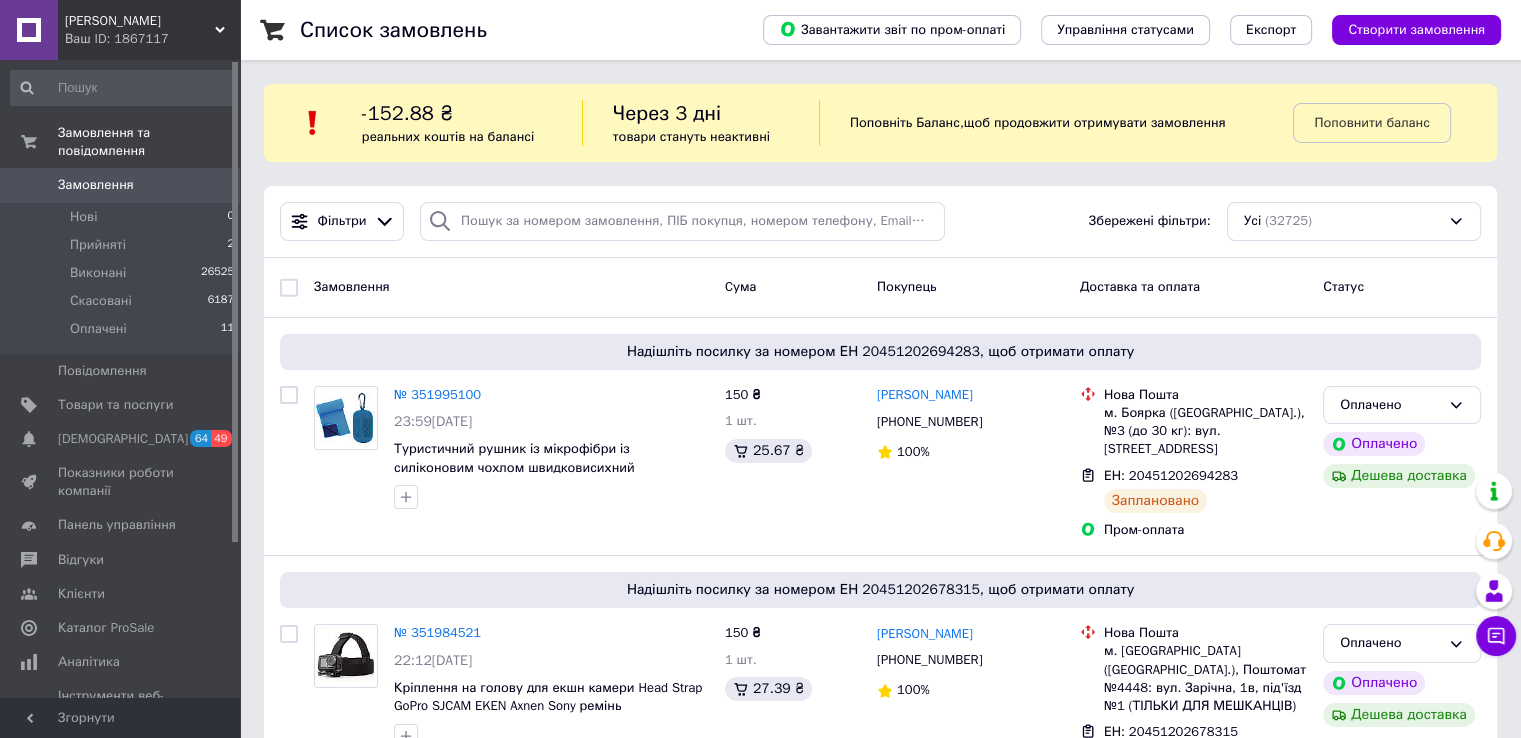 click on "Ваш ID: 1867117" at bounding box center [152, 39] 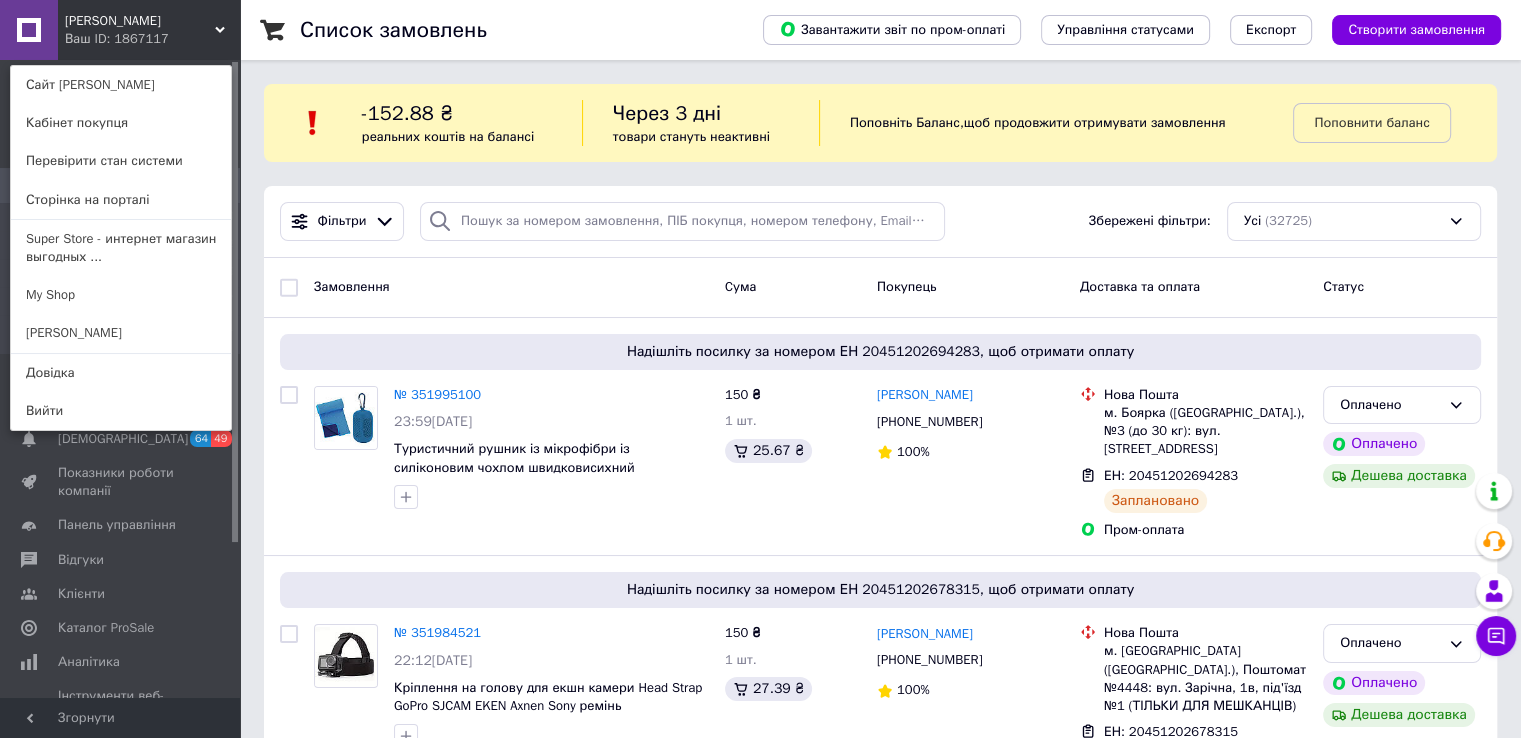 click on "Super Store - интернет магазин выгодных ..." at bounding box center (121, 248) 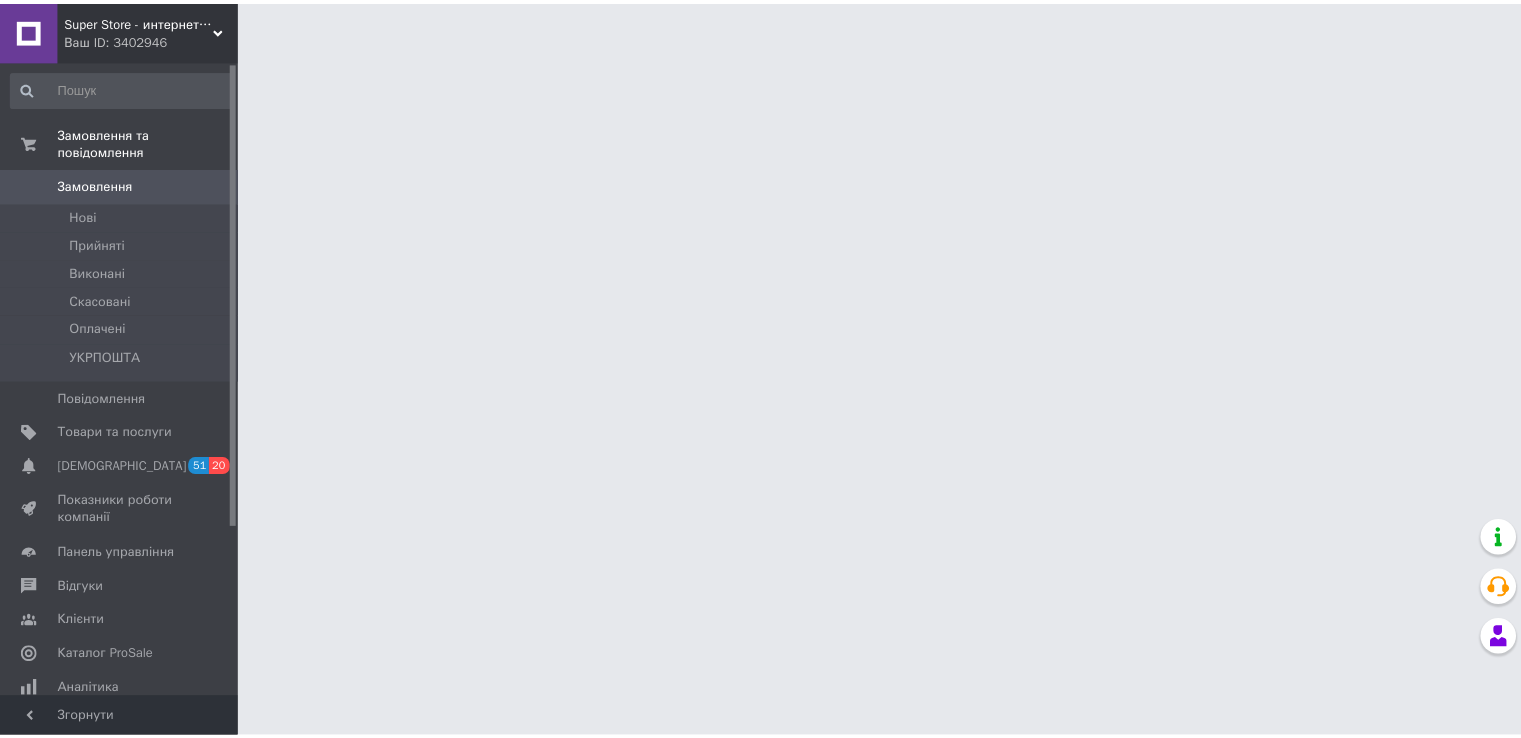 scroll, scrollTop: 0, scrollLeft: 0, axis: both 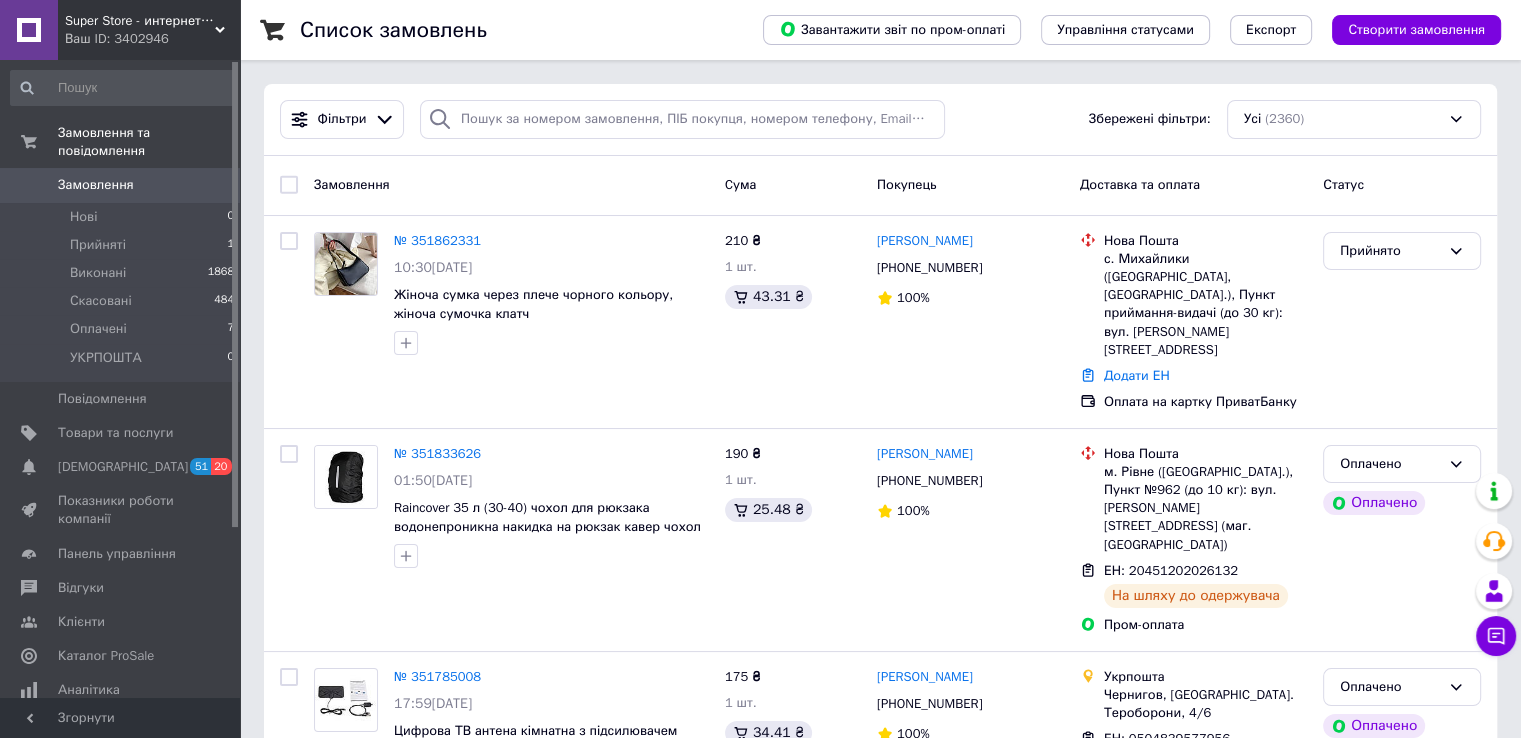 click 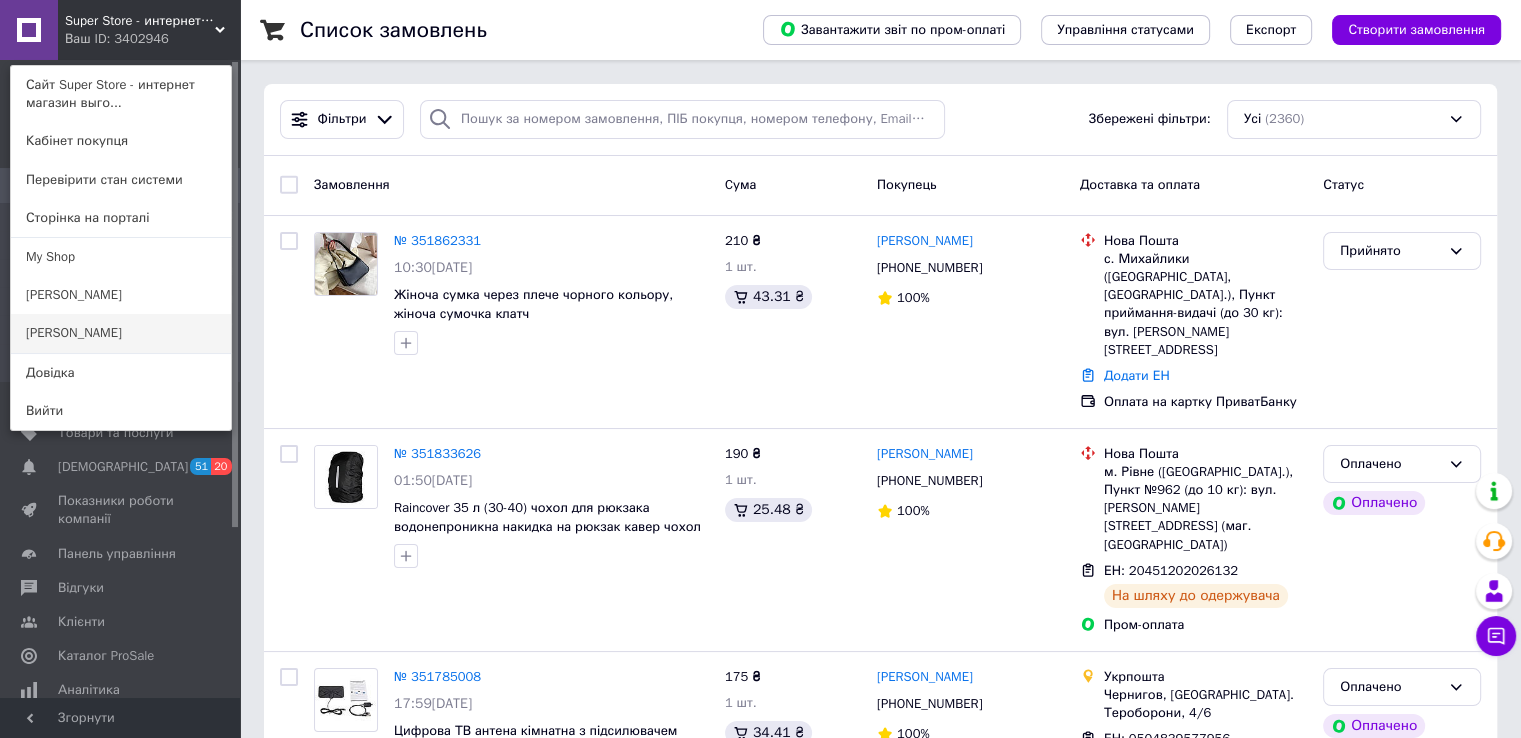 click on "[PERSON_NAME]" at bounding box center (121, 333) 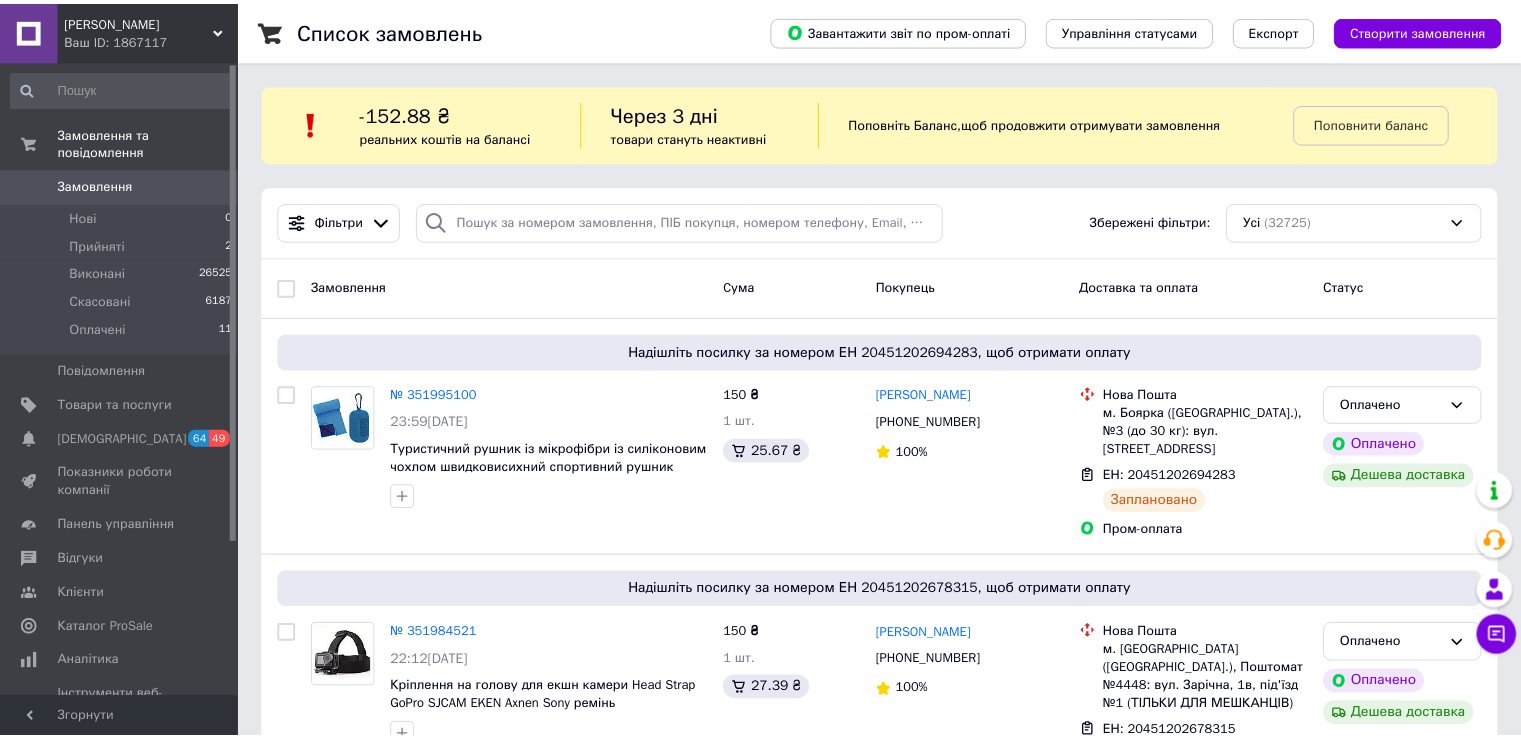 scroll, scrollTop: 0, scrollLeft: 0, axis: both 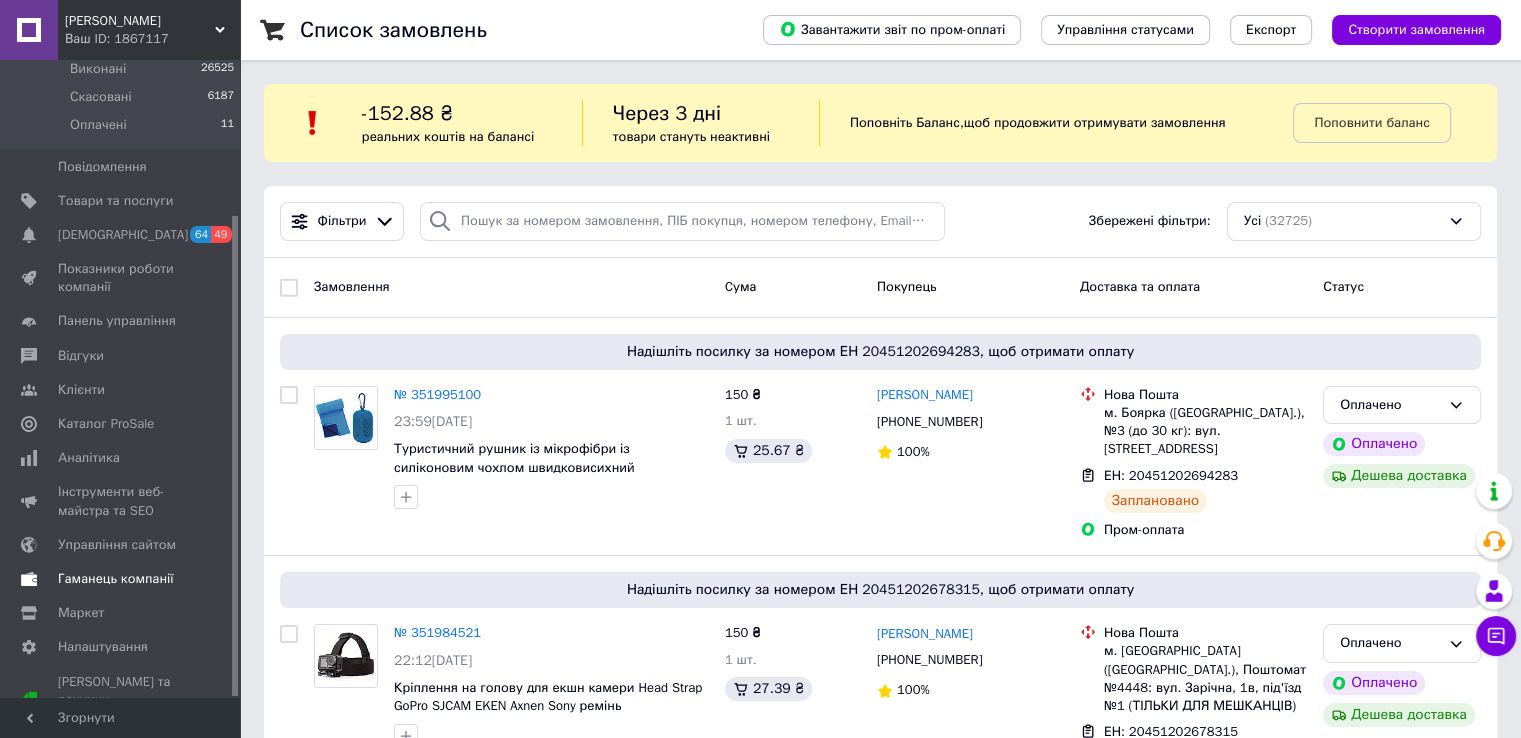 click on "Гаманець компанії" at bounding box center (116, 579) 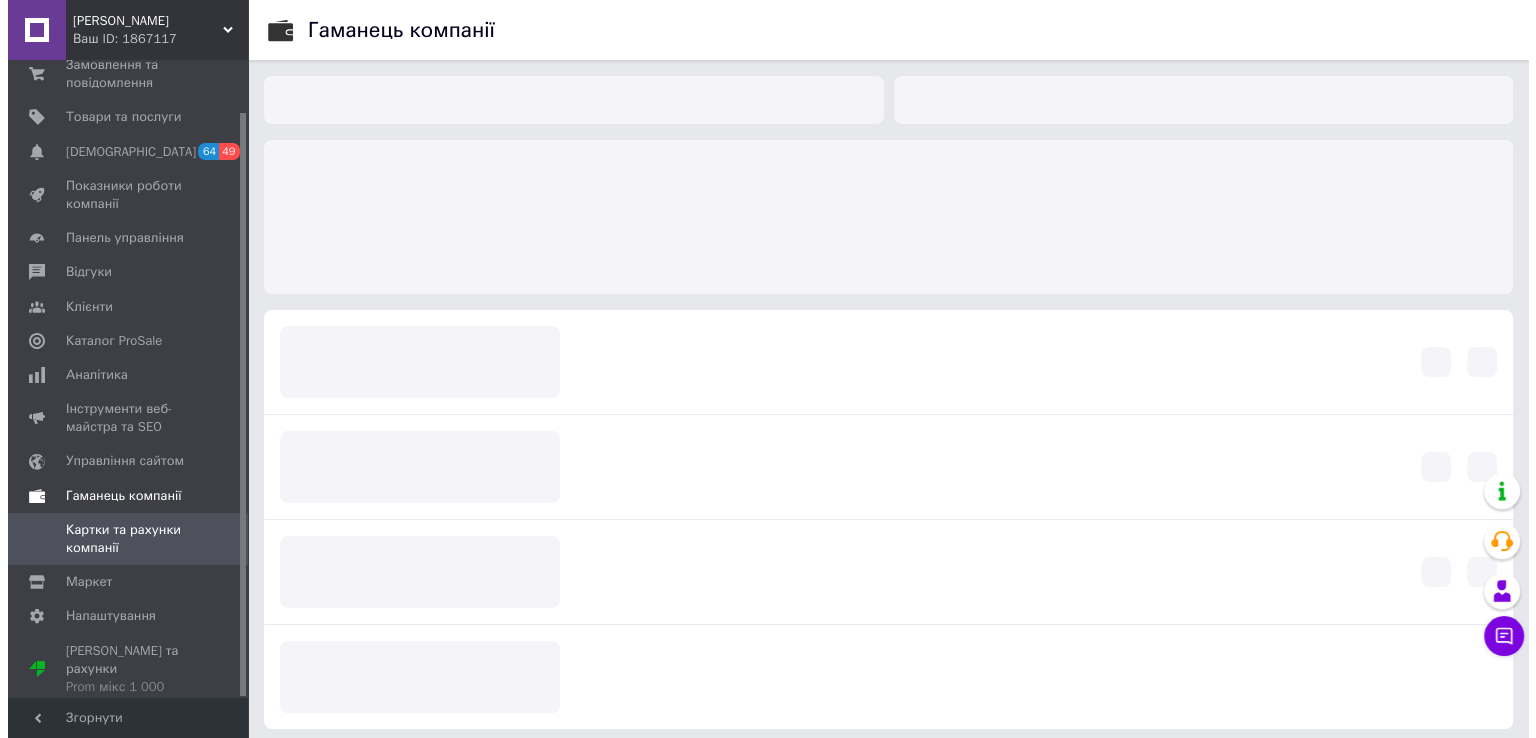 scroll, scrollTop: 56, scrollLeft: 0, axis: vertical 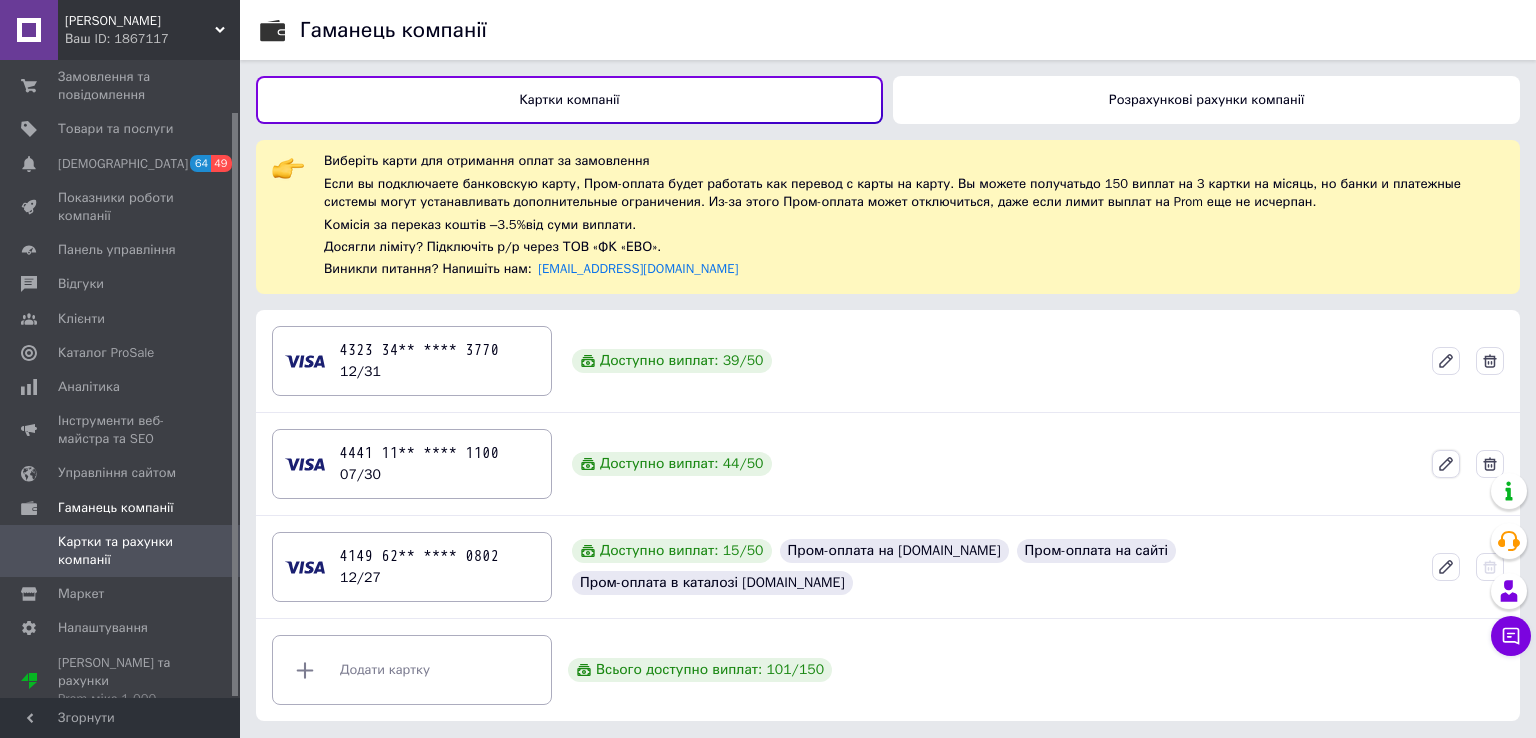 click 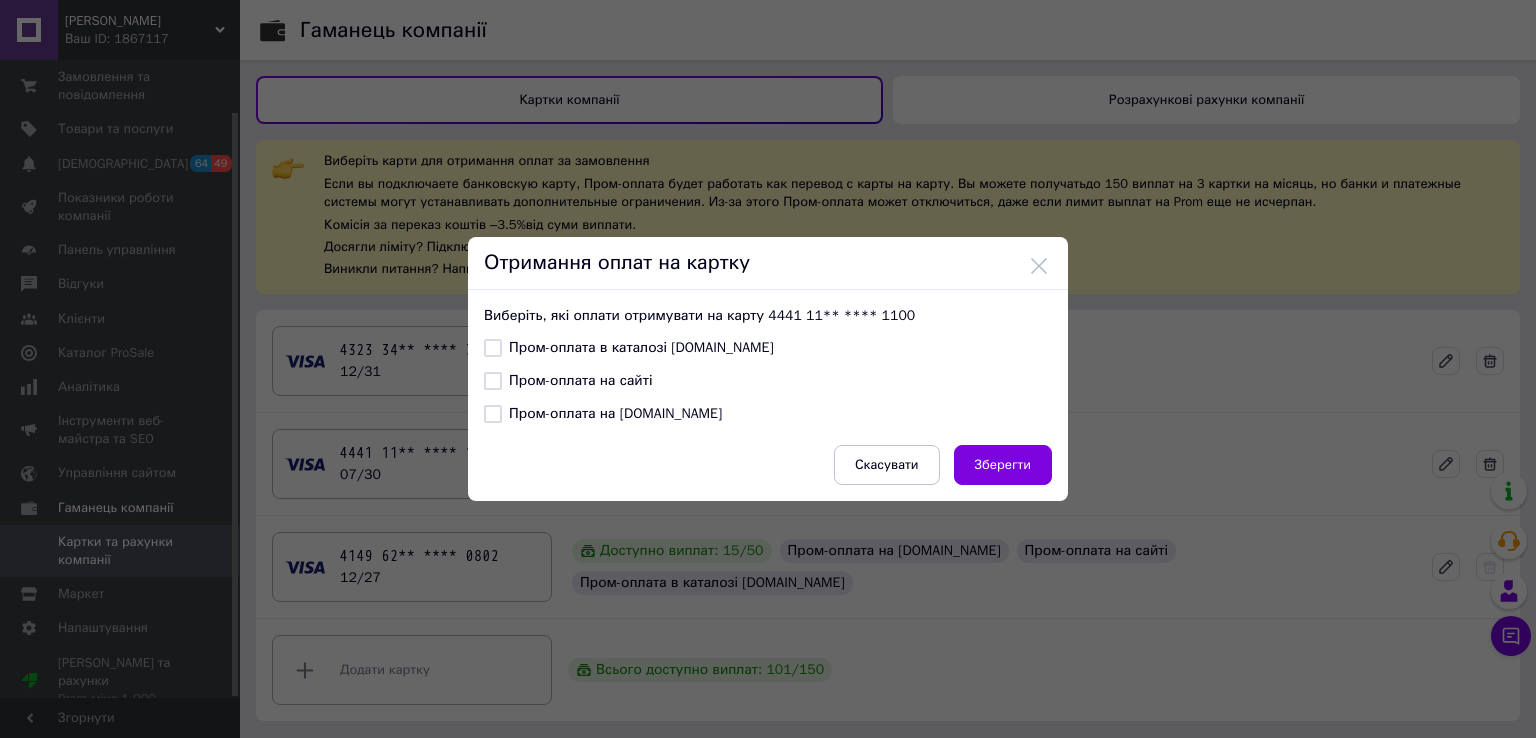 click on "Пром-оплата в каталозі [DOMAIN_NAME]" at bounding box center (629, 348) 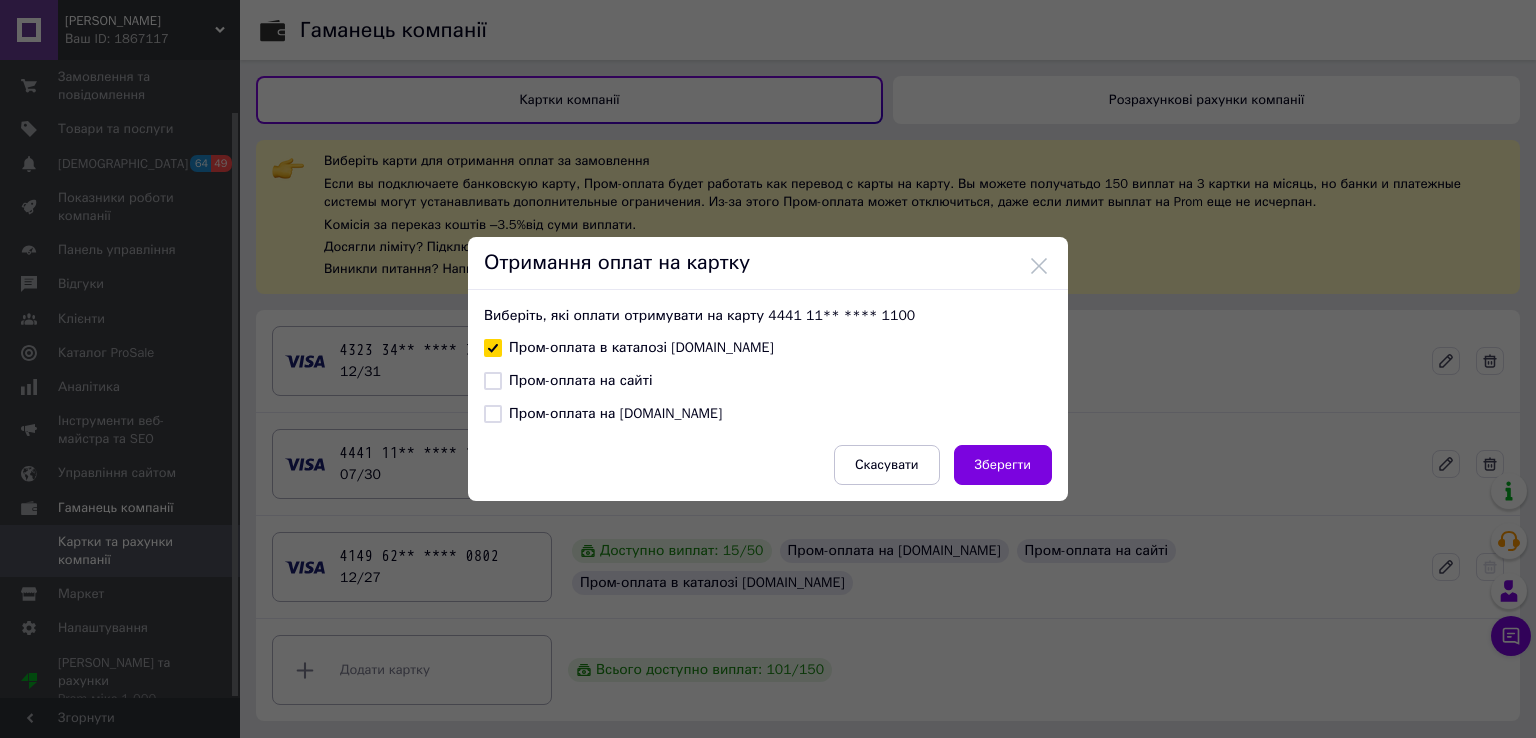 click on "Пром-оплата на сайті" at bounding box center (568, 381) 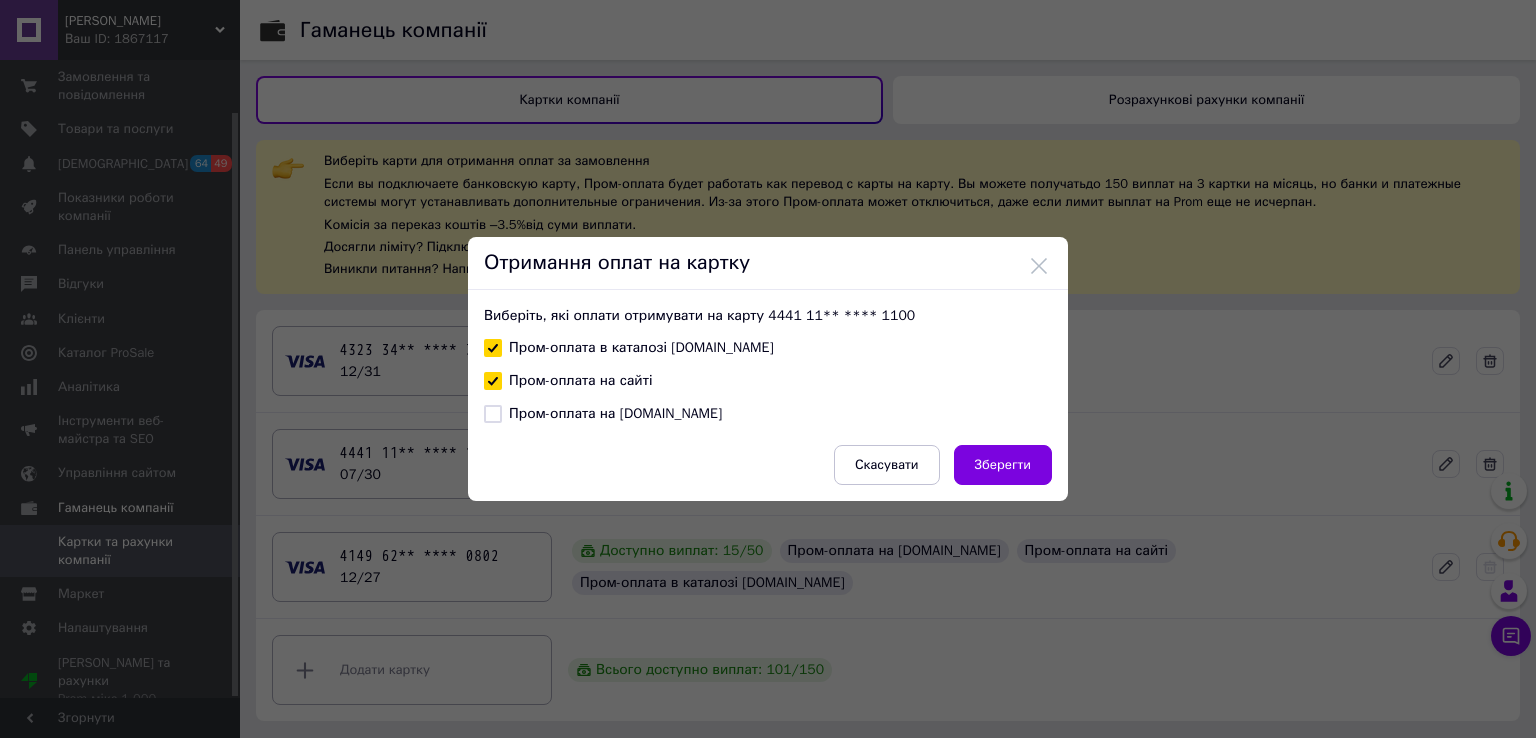 checkbox on "true" 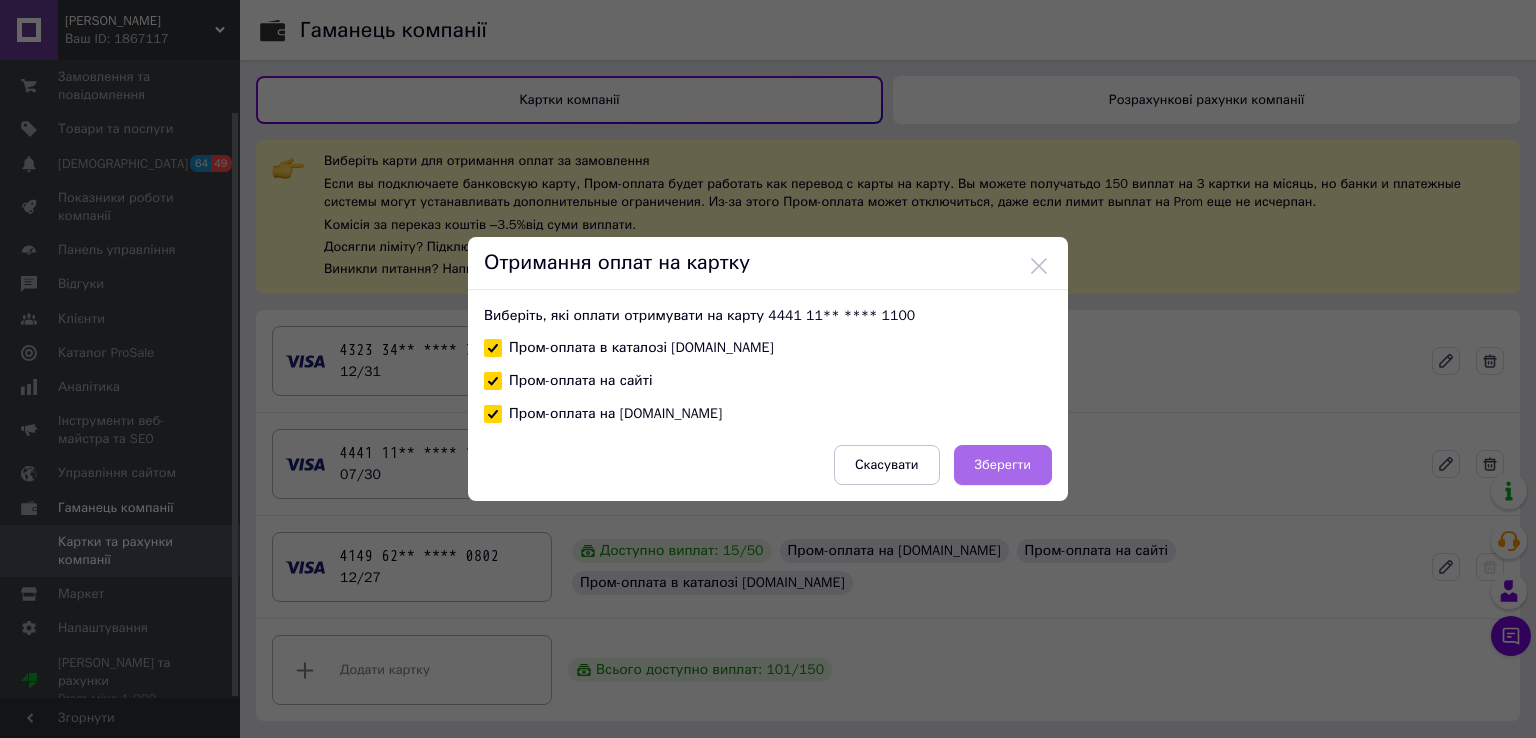 click on "Зберегти" at bounding box center (1003, 465) 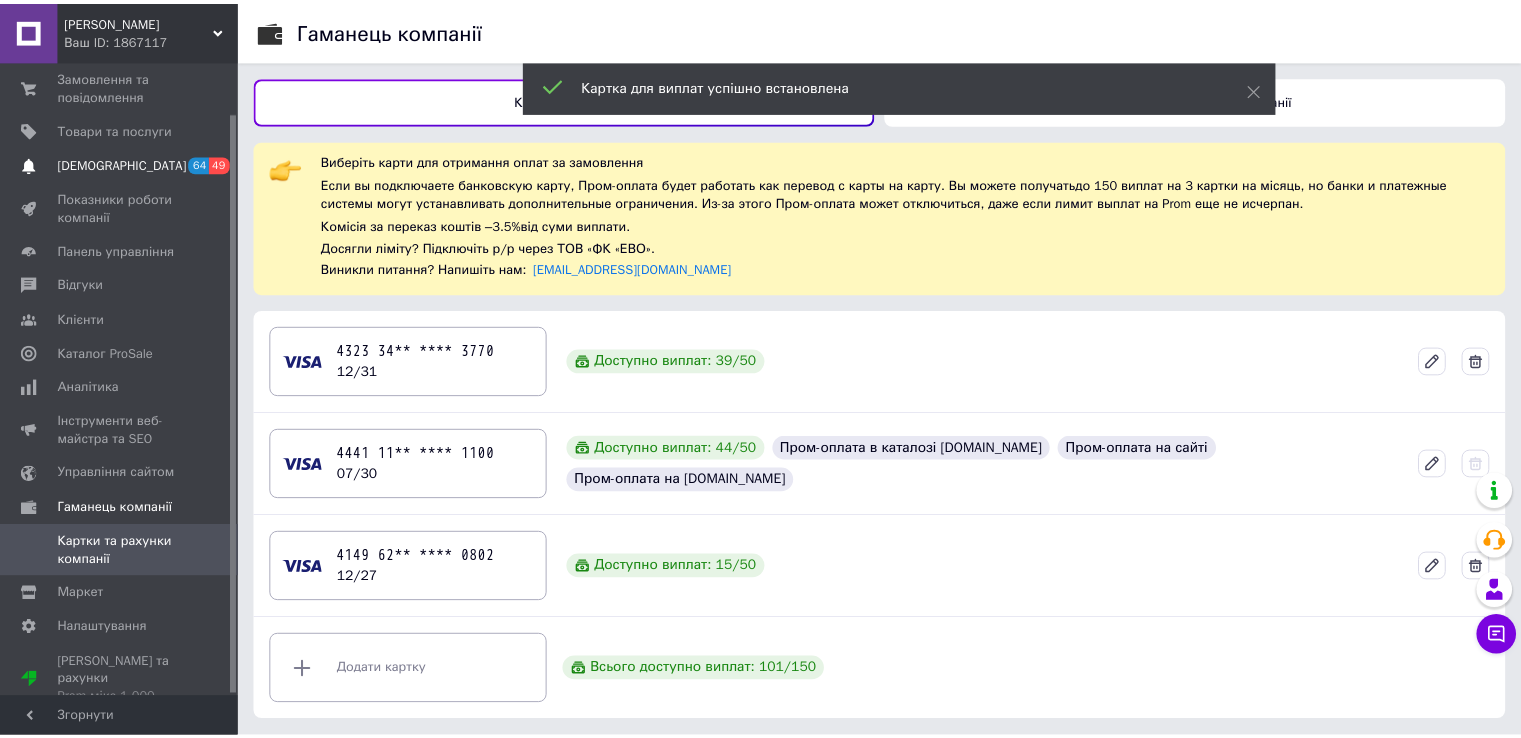 scroll, scrollTop: 0, scrollLeft: 0, axis: both 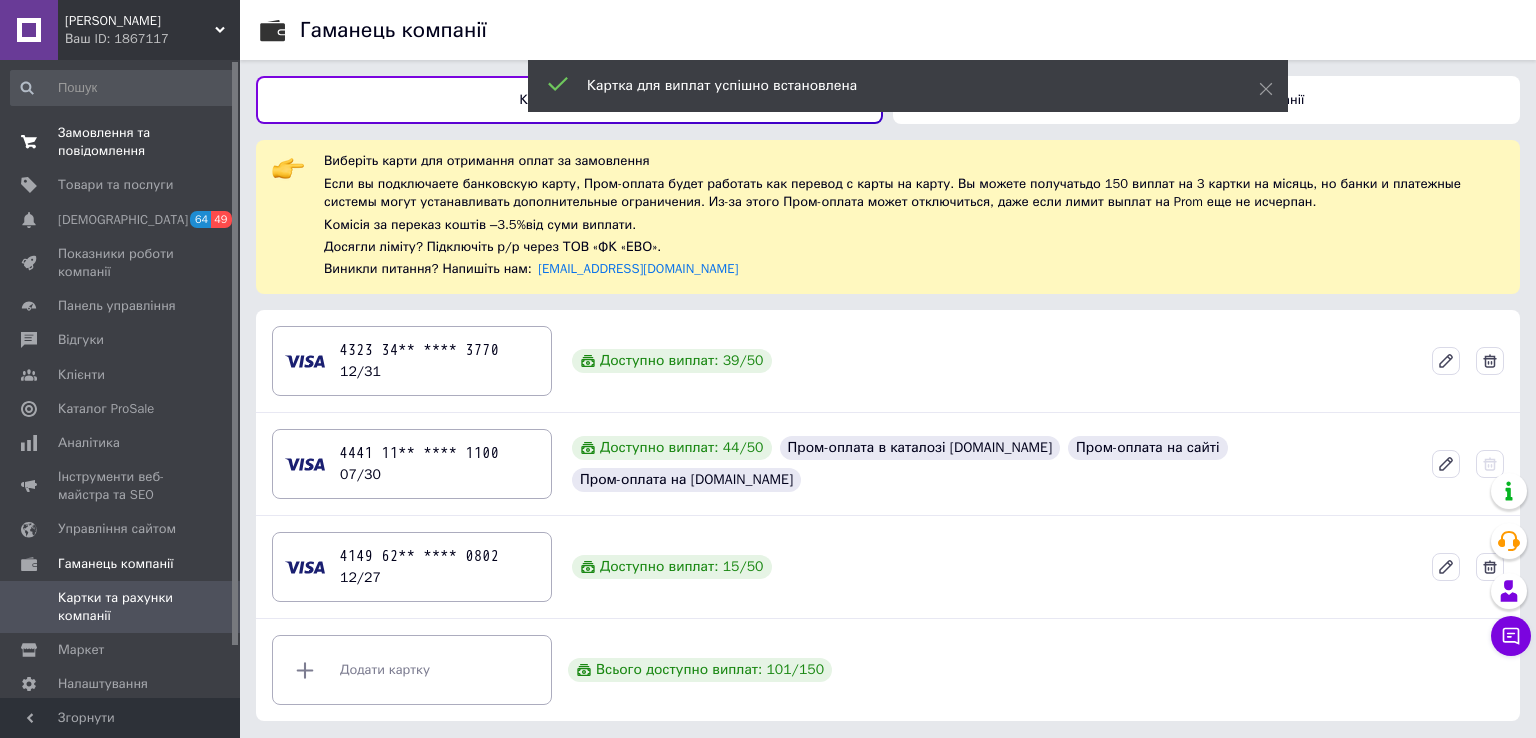 click on "Замовлення та повідомлення" at bounding box center [121, 142] 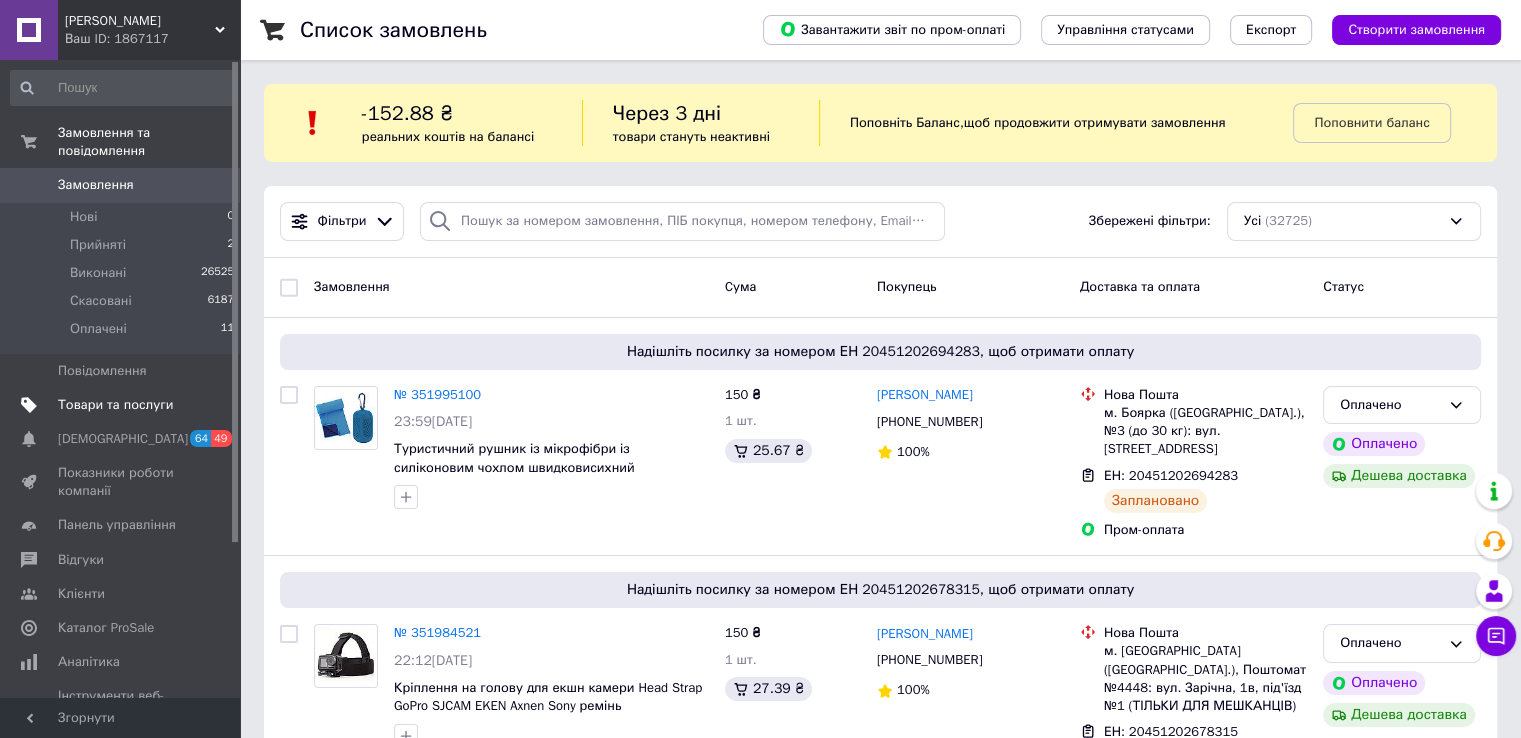 click on "Товари та послуги" at bounding box center (123, 405) 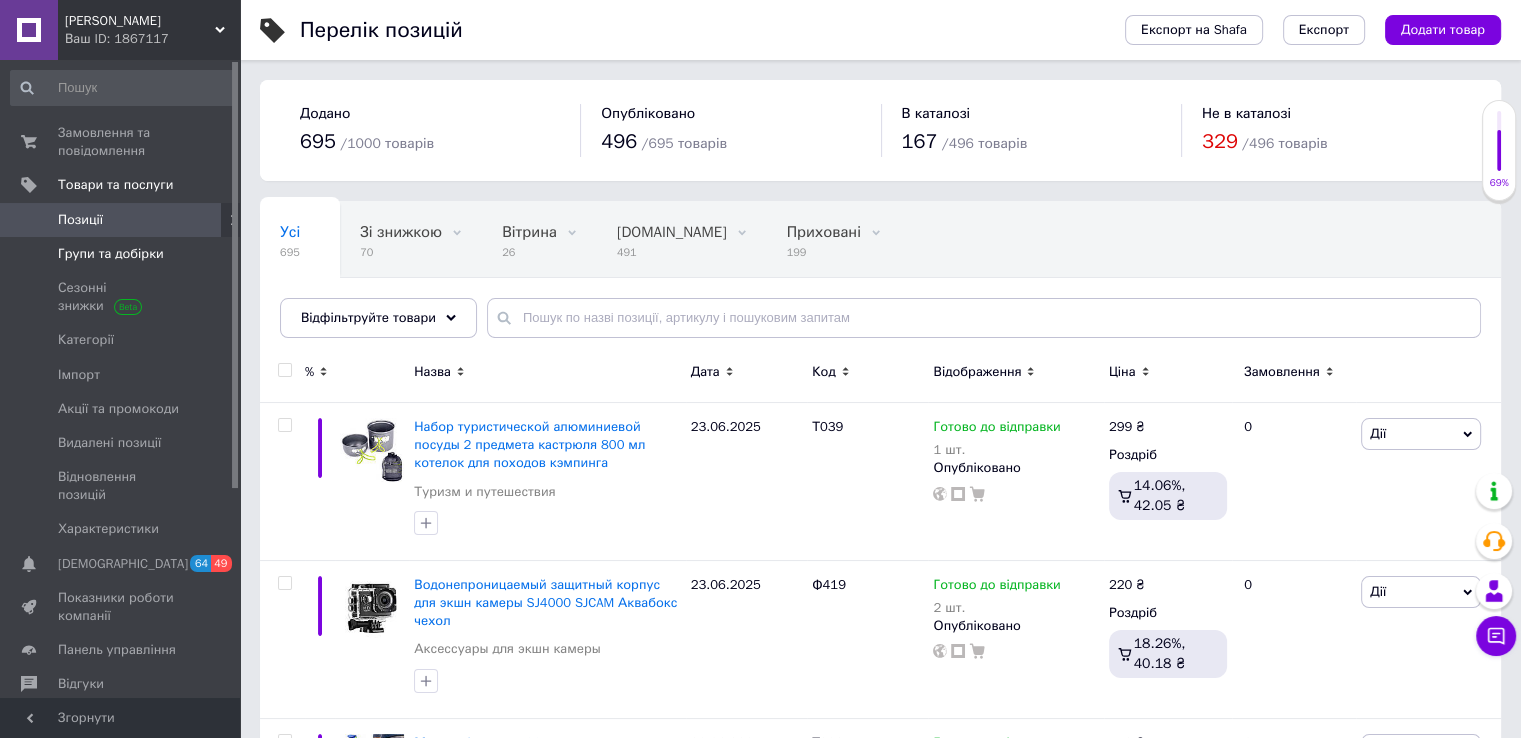 click on "Групи та добірки" at bounding box center [111, 254] 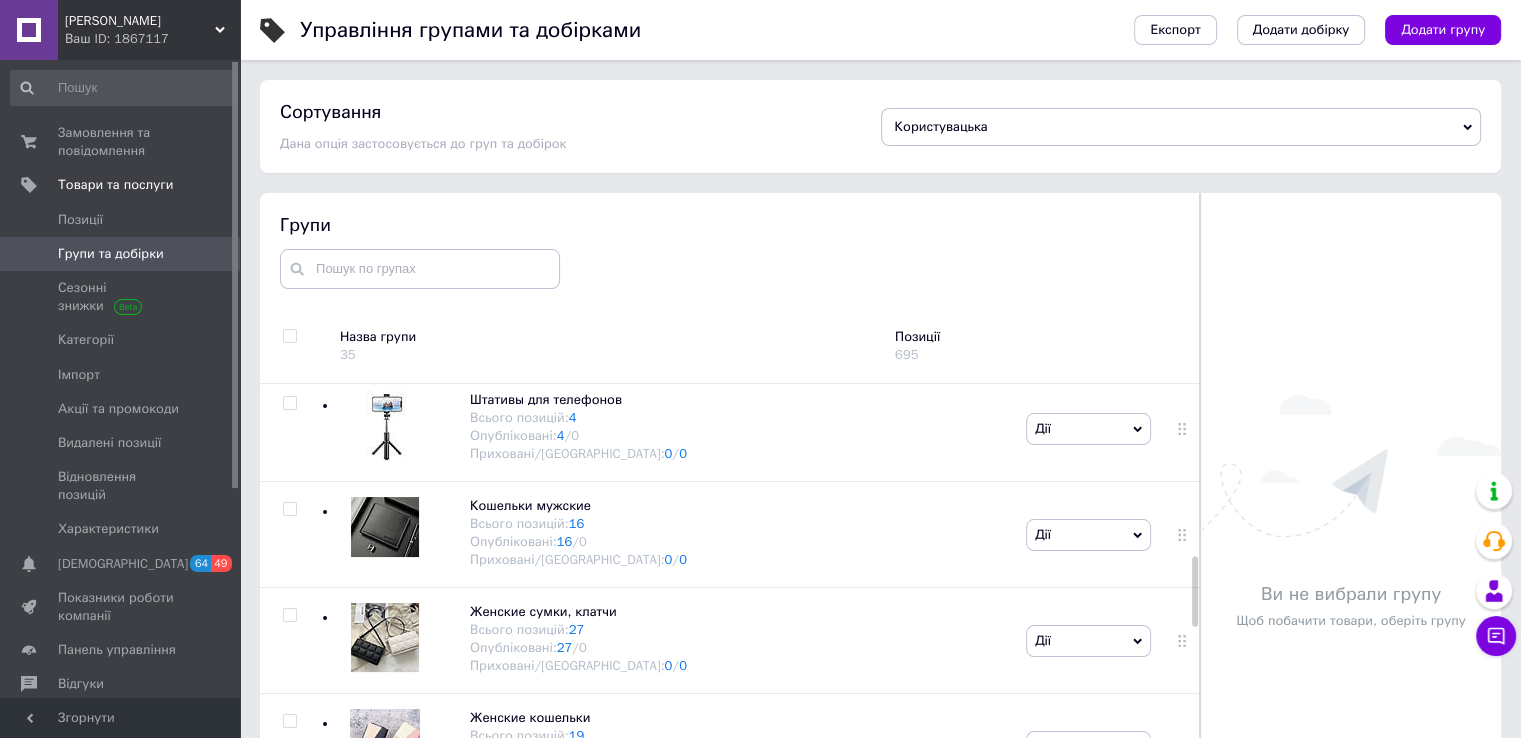 scroll, scrollTop: 1100, scrollLeft: 0, axis: vertical 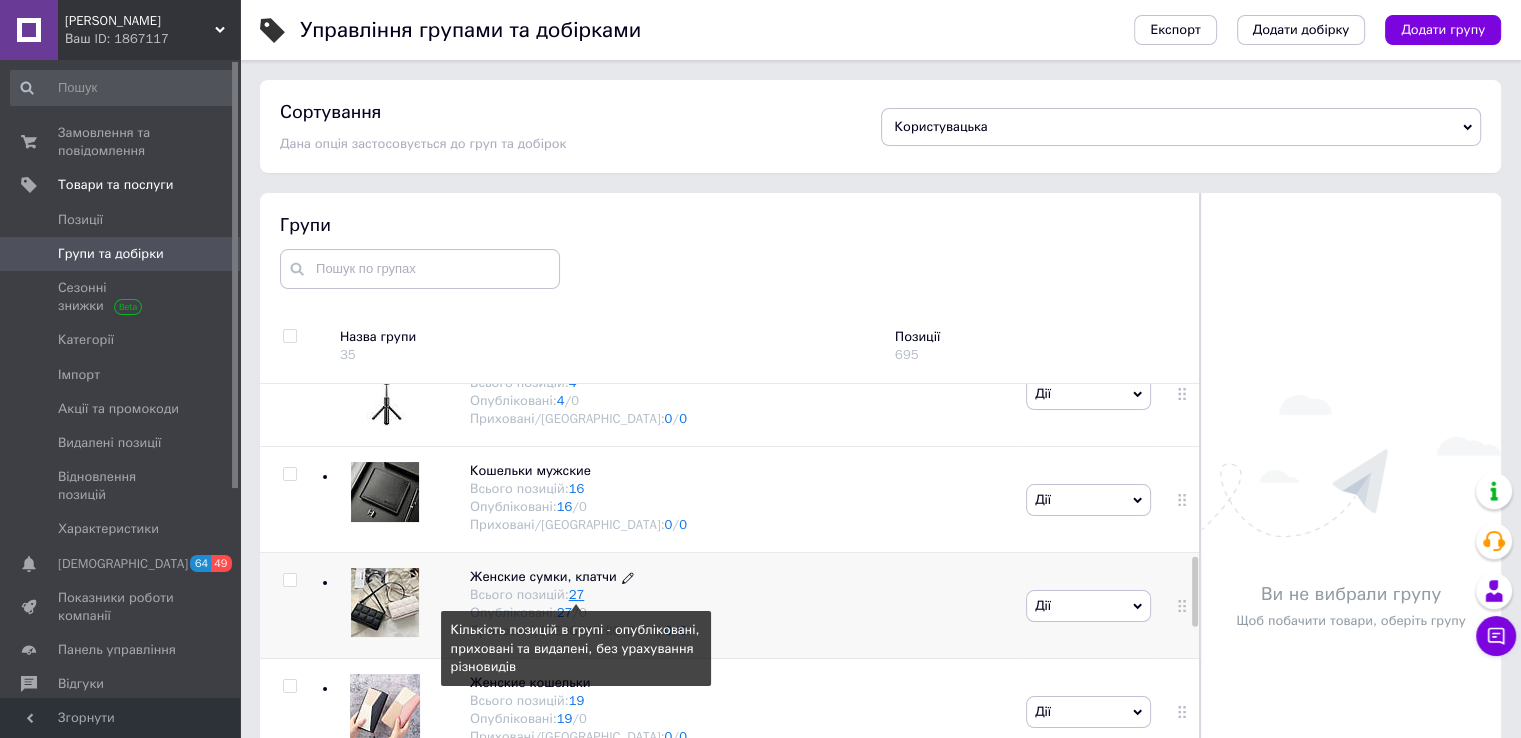 click on "27" at bounding box center [577, 594] 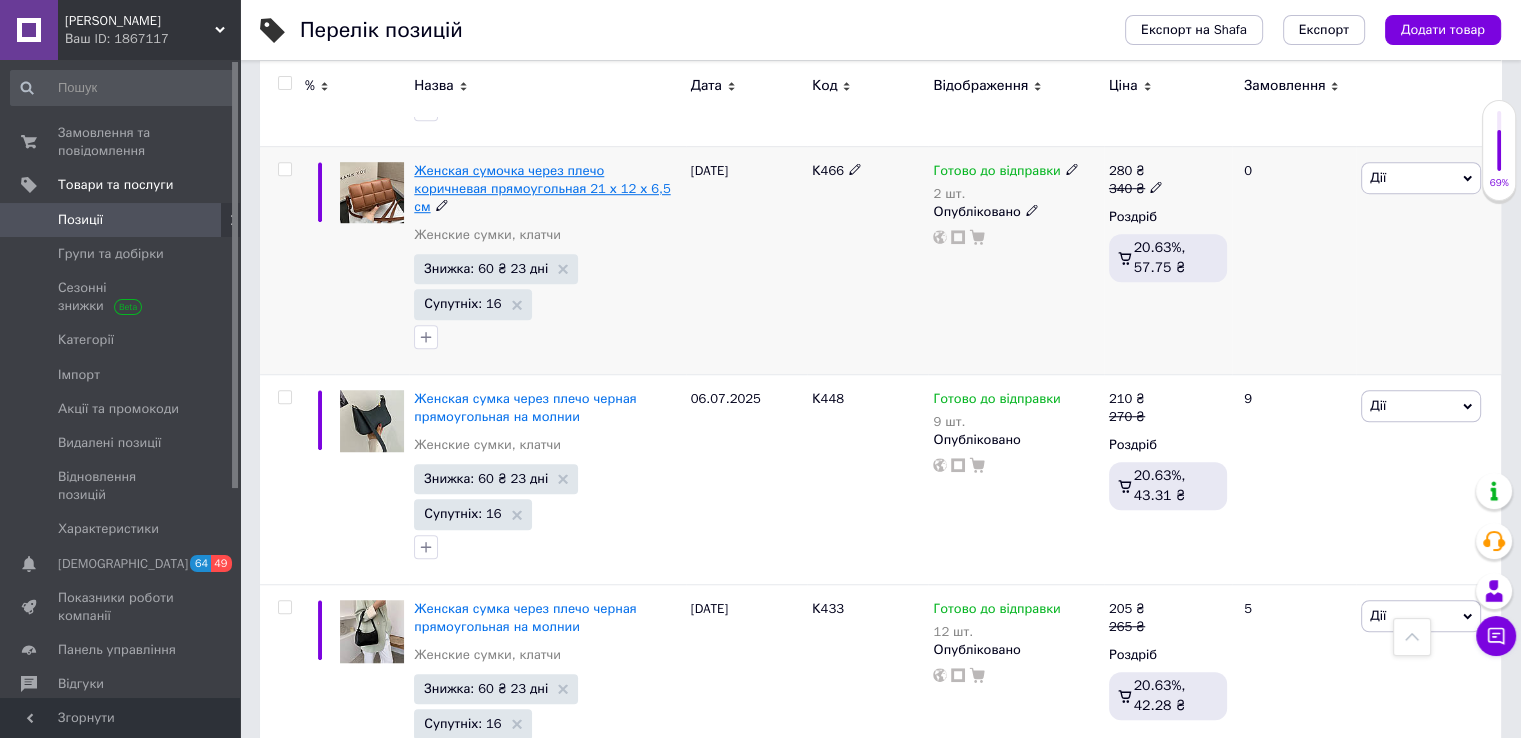 scroll, scrollTop: 1500, scrollLeft: 0, axis: vertical 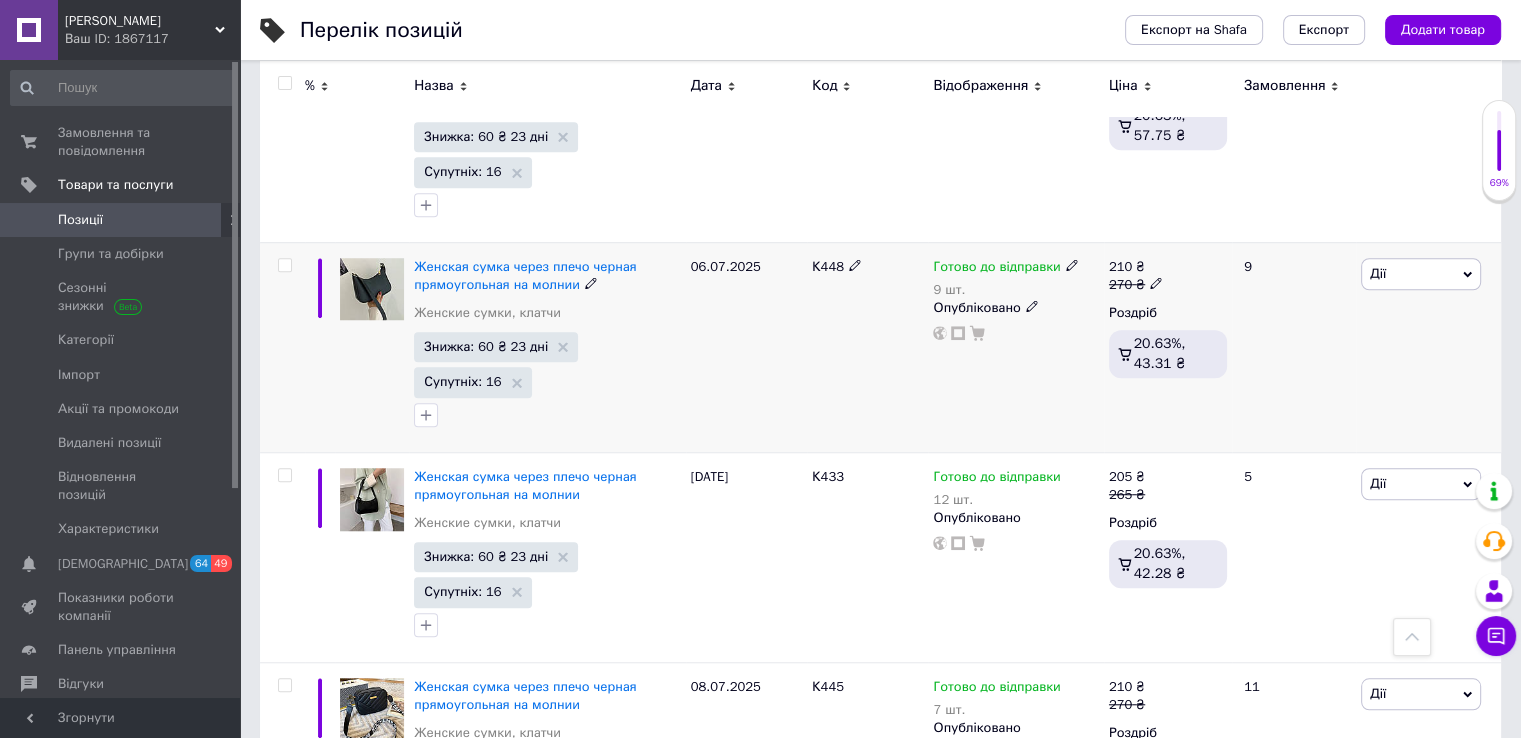 click on "Дії" at bounding box center (1421, 274) 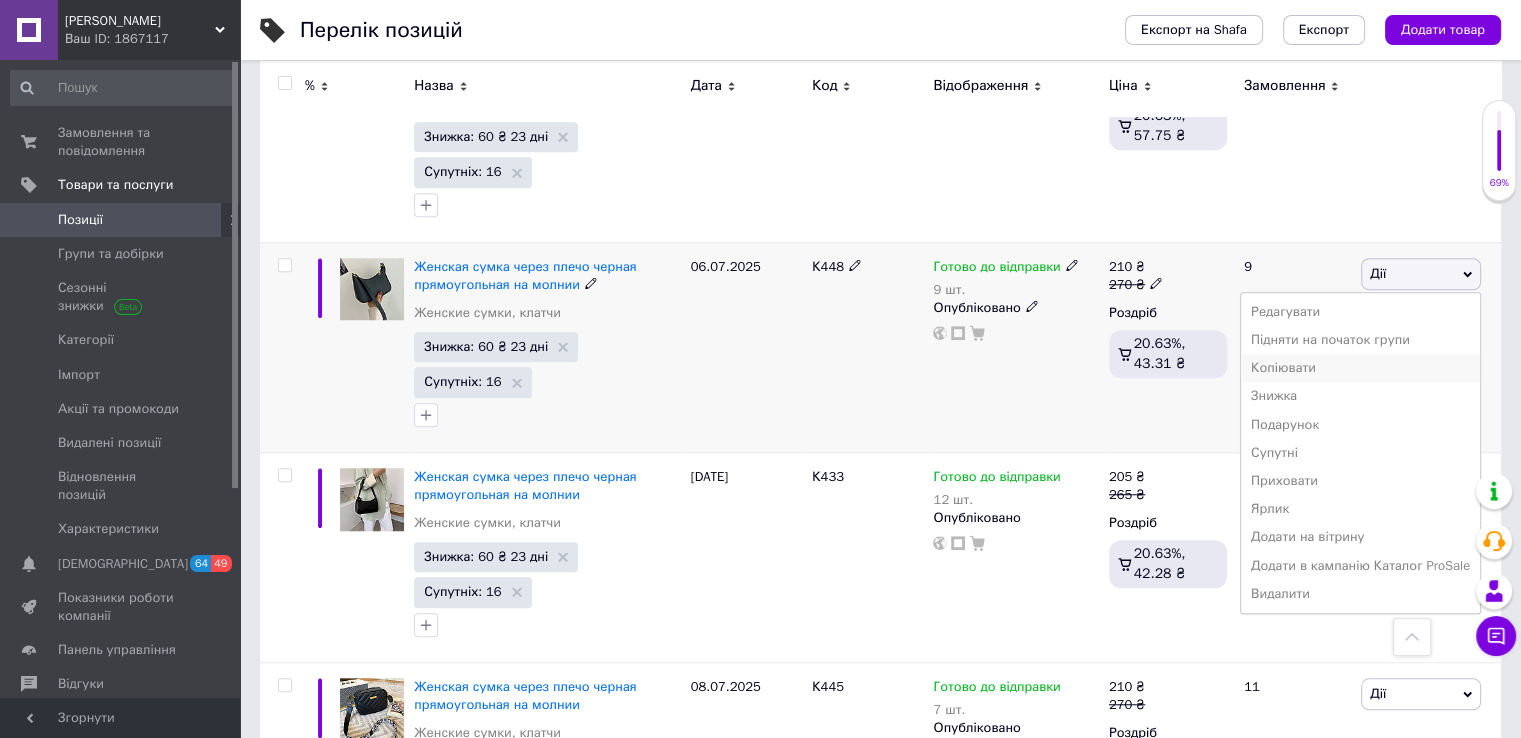 click on "Копіювати" at bounding box center [1360, 368] 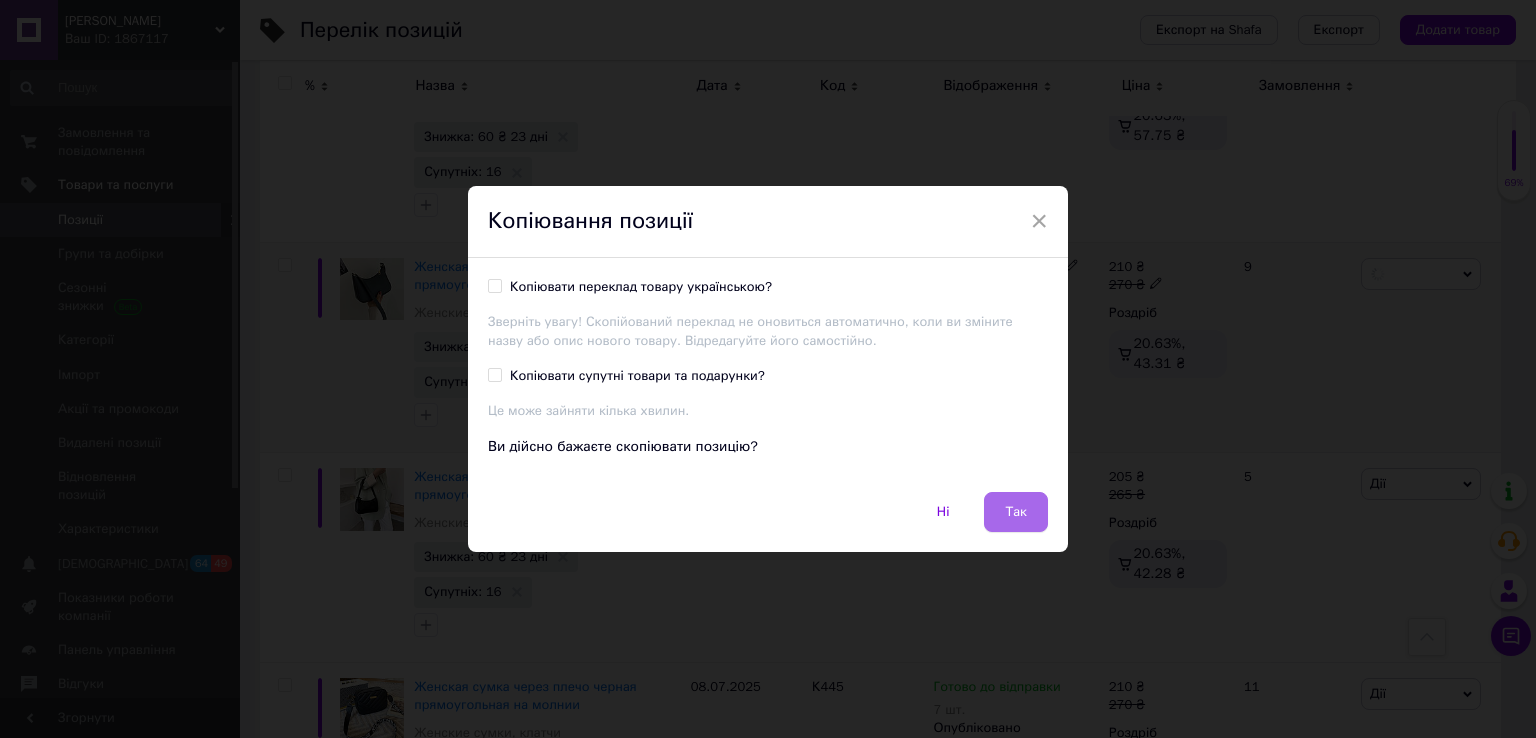 click on "Так" at bounding box center (1016, 512) 